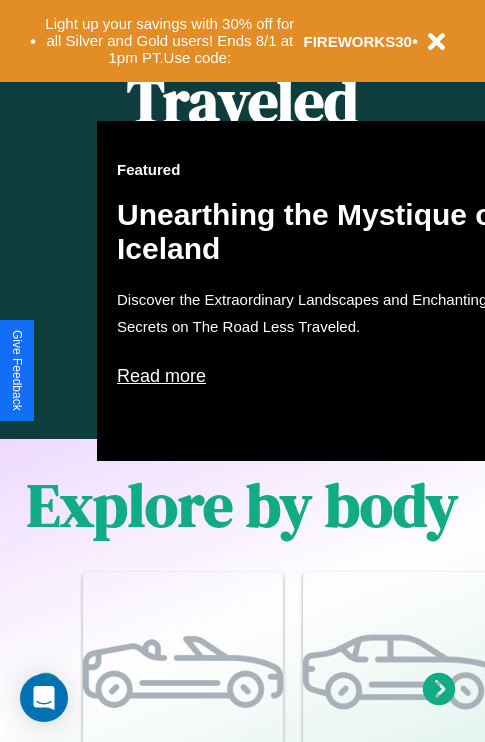 scroll, scrollTop: 1285, scrollLeft: 0, axis: vertical 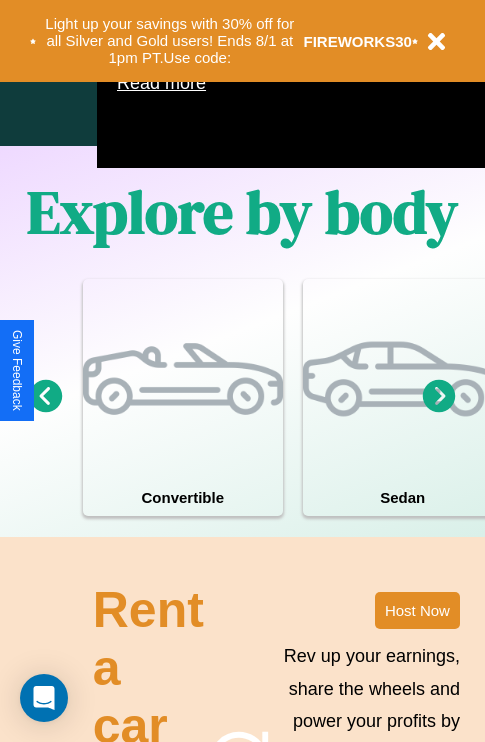 click 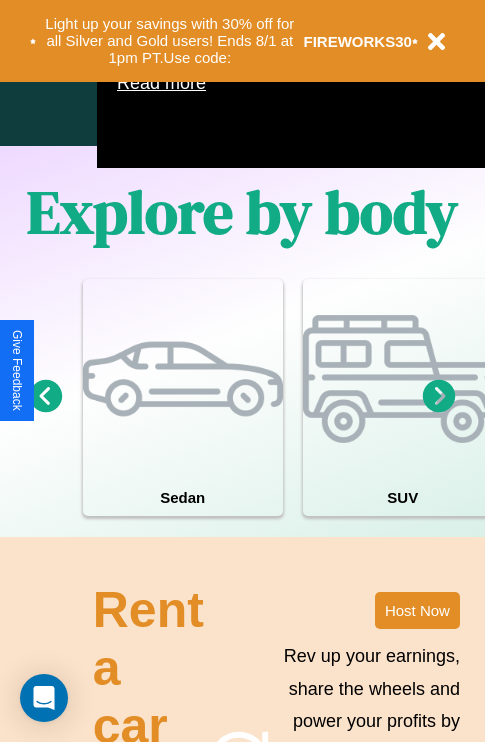 click 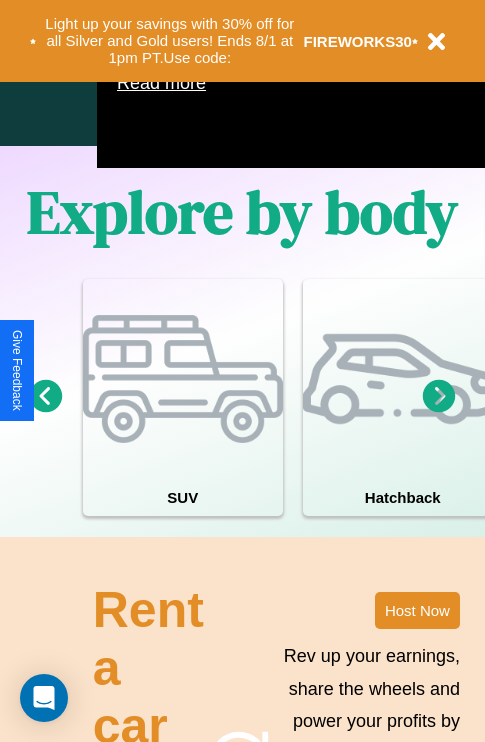 click 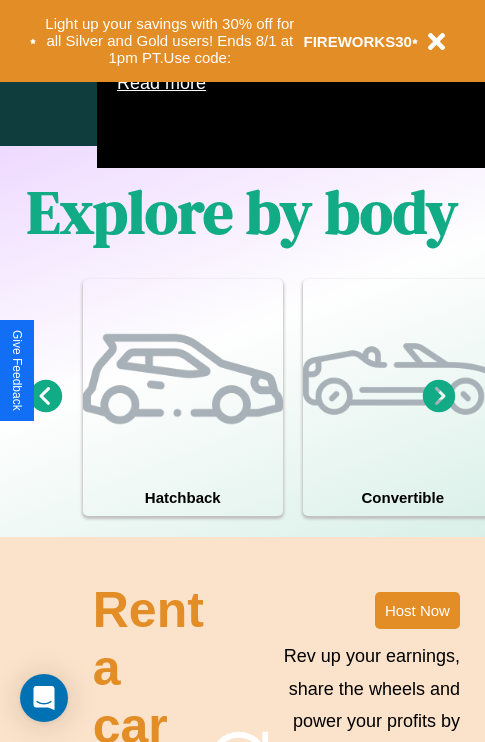 click 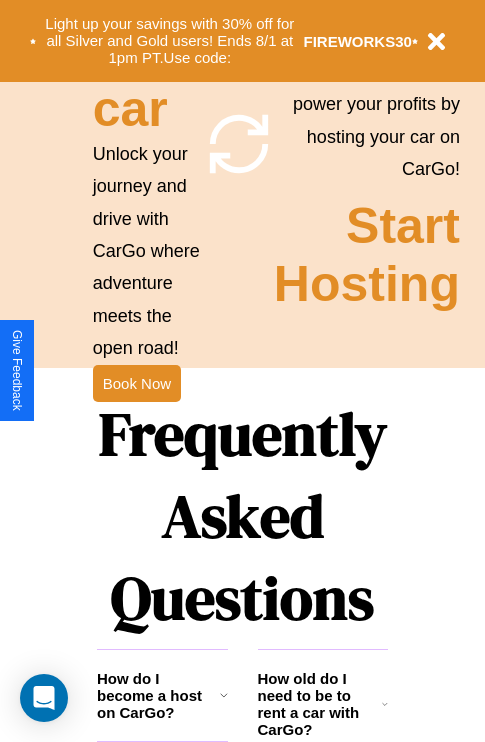 scroll, scrollTop: 1947, scrollLeft: 0, axis: vertical 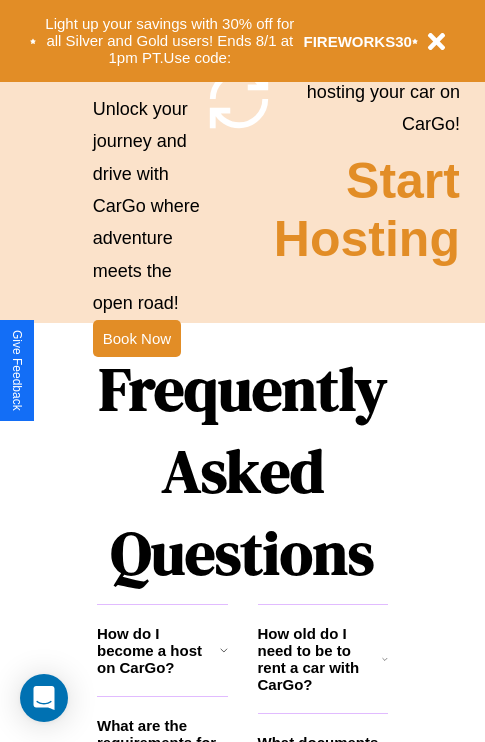 click on "Frequently Asked Questions" at bounding box center (242, 471) 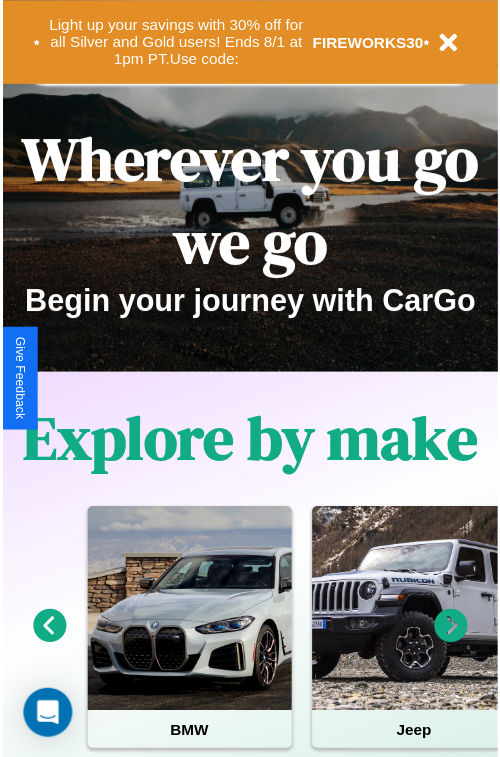 scroll, scrollTop: 0, scrollLeft: 0, axis: both 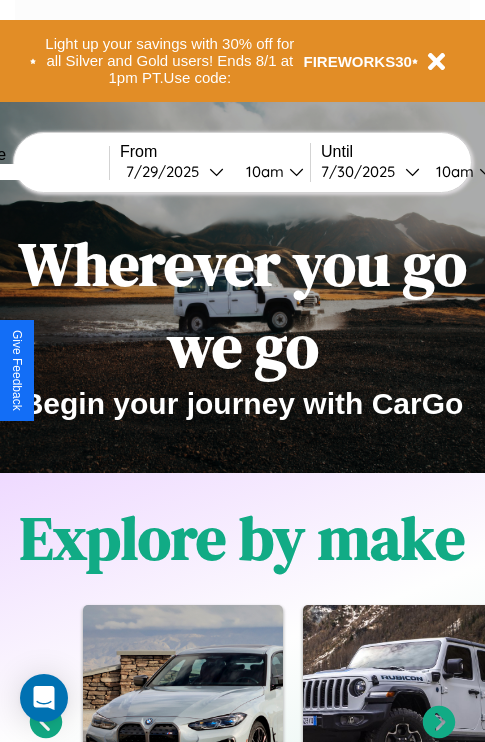click at bounding box center (34, 172) 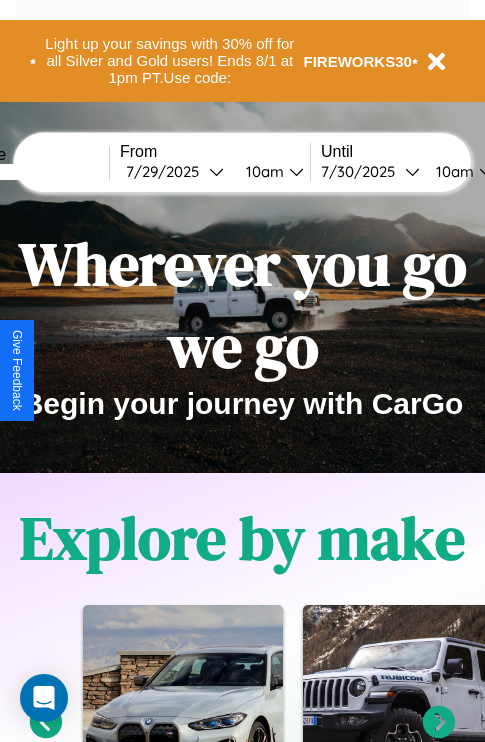 type on "******" 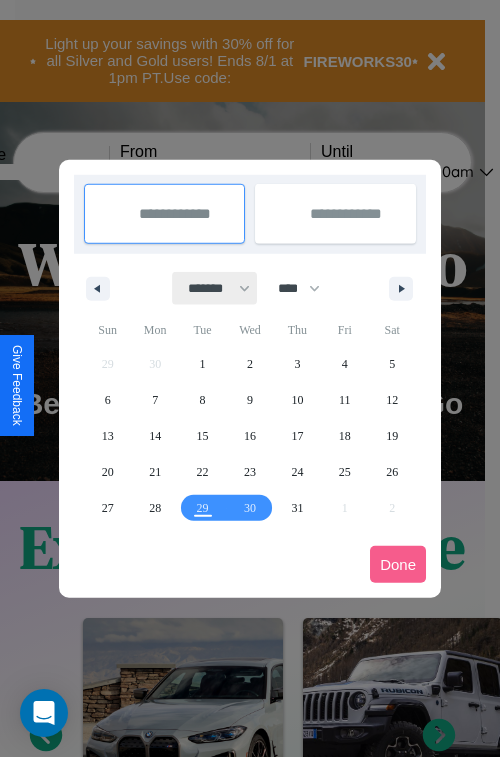 click on "******* ******** ***** ***** *** **** **** ****** ********* ******* ******** ********" at bounding box center (215, 288) 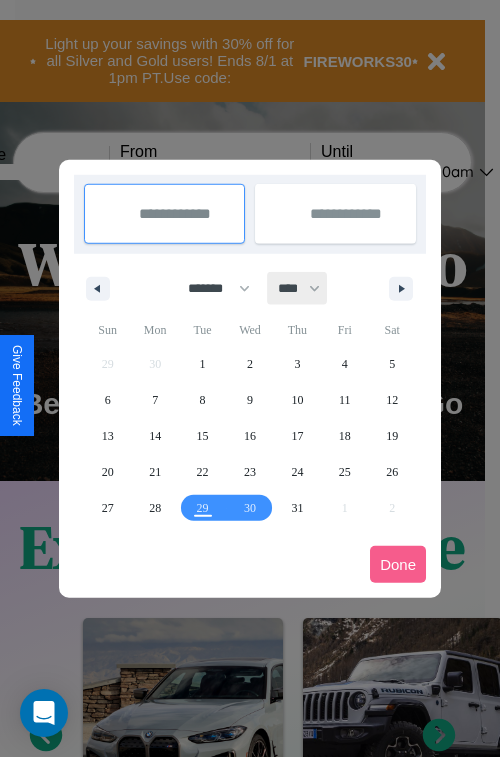 click on "**** **** **** **** **** **** **** **** **** **** **** **** **** **** **** **** **** **** **** **** **** **** **** **** **** **** **** **** **** **** **** **** **** **** **** **** **** **** **** **** **** **** **** **** **** **** **** **** **** **** **** **** **** **** **** **** **** **** **** **** **** **** **** **** **** **** **** **** **** **** **** **** **** **** **** **** **** **** **** **** **** **** **** **** **** **** **** **** **** **** **** **** **** **** **** **** **** **** **** **** **** **** **** **** **** **** **** **** **** **** **** **** **** **** **** **** **** **** **** **** ****" at bounding box center [298, 288] 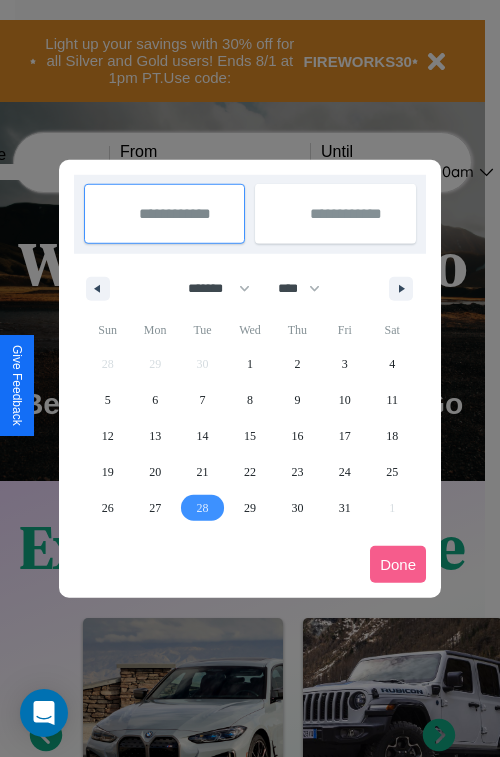 click on "28" at bounding box center (203, 508) 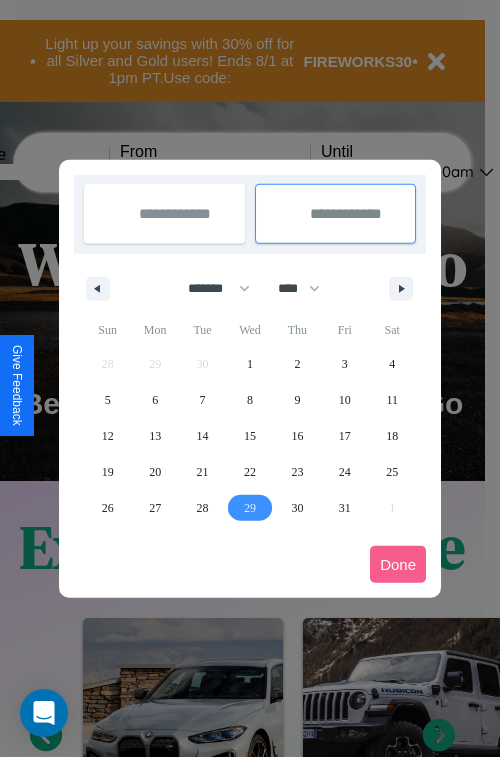 click on "29" at bounding box center [250, 508] 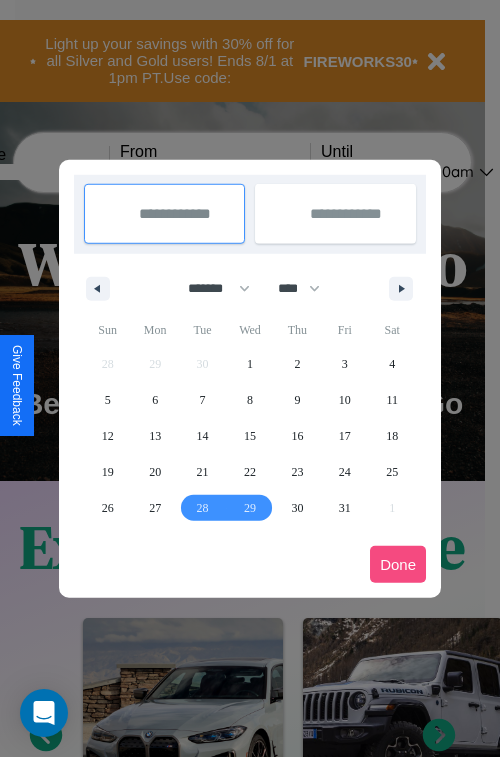 click on "Done" at bounding box center (398, 564) 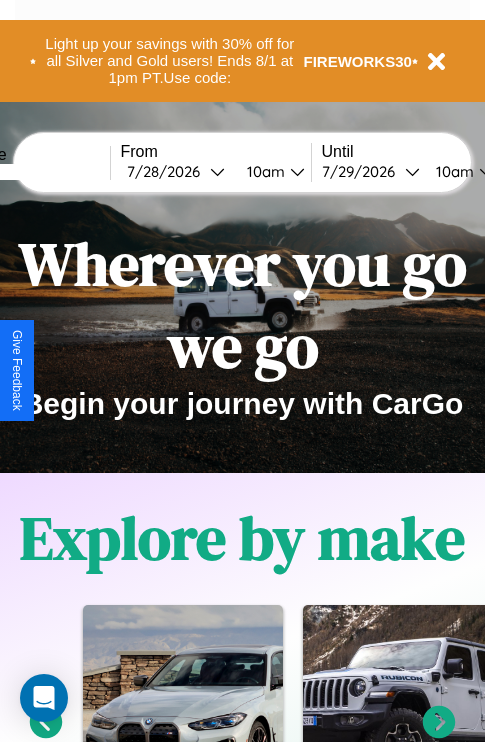 click on "10am" at bounding box center [263, 171] 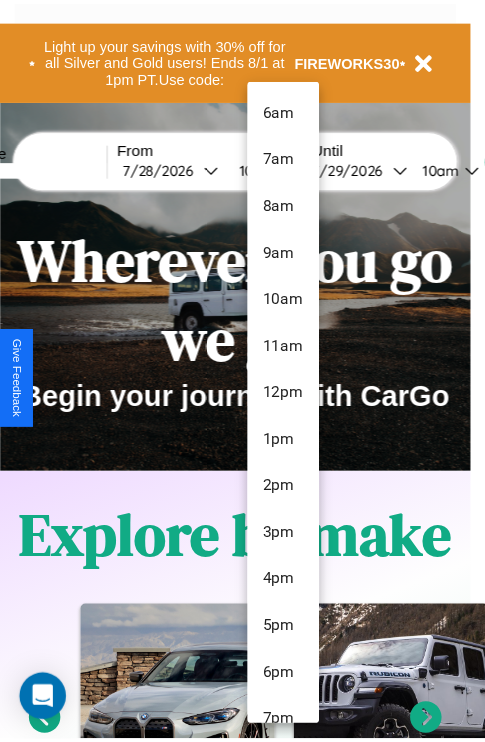 scroll, scrollTop: 67, scrollLeft: 0, axis: vertical 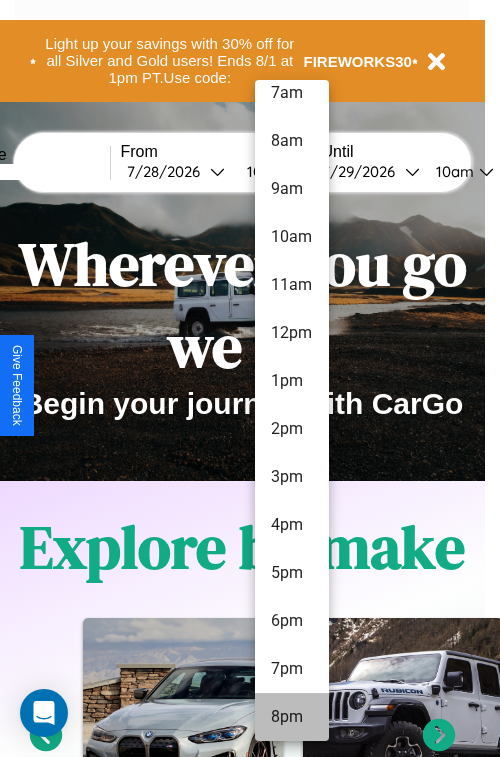click on "8pm" at bounding box center (292, 717) 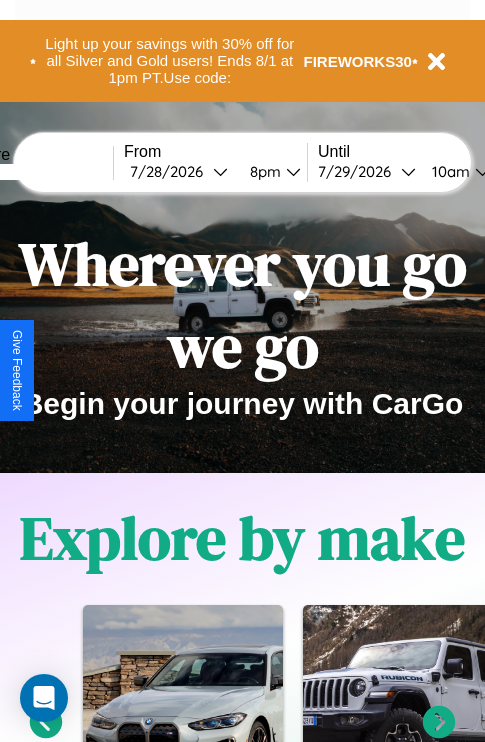scroll, scrollTop: 0, scrollLeft: 73, axis: horizontal 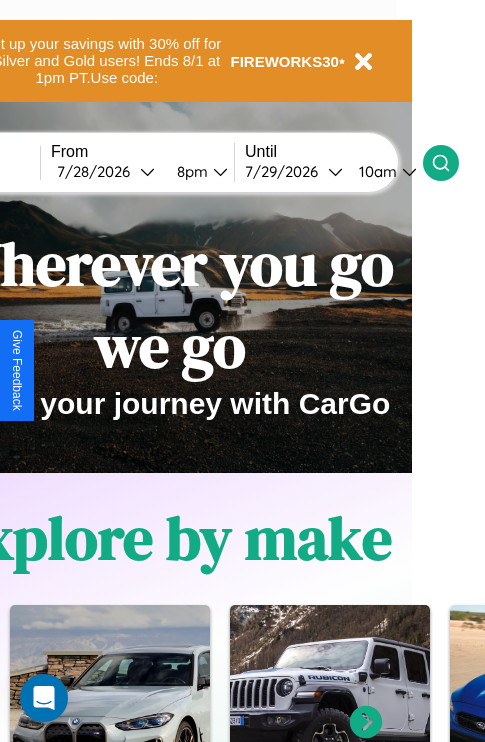 click 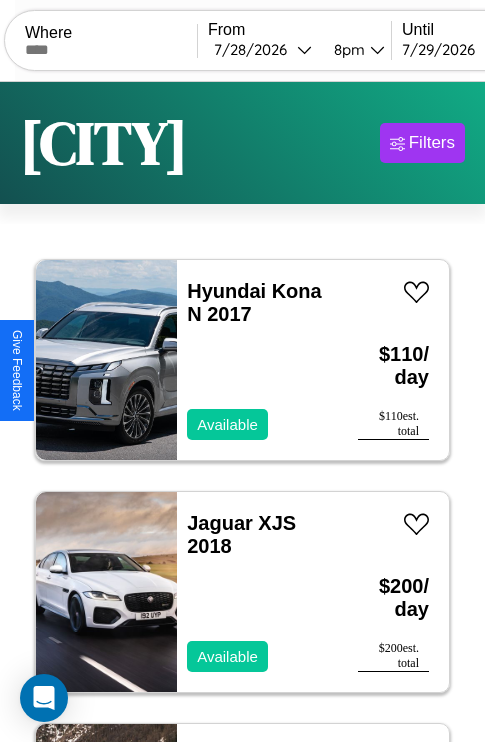 scroll, scrollTop: 95, scrollLeft: 0, axis: vertical 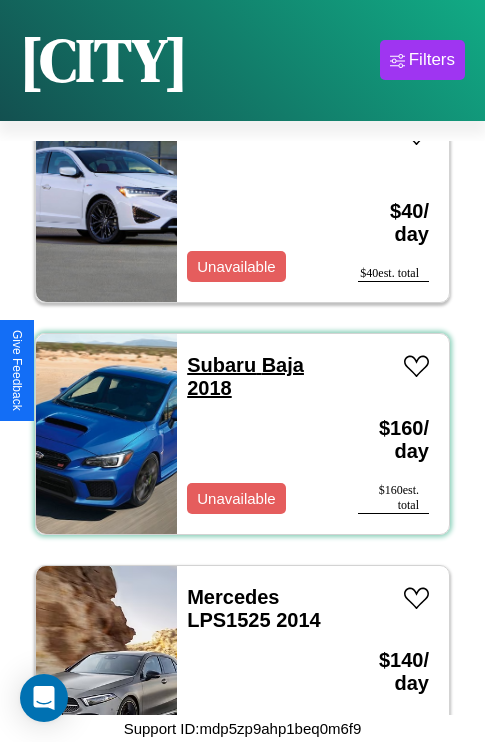 click on "Subaru   Baja   2018" at bounding box center [245, 376] 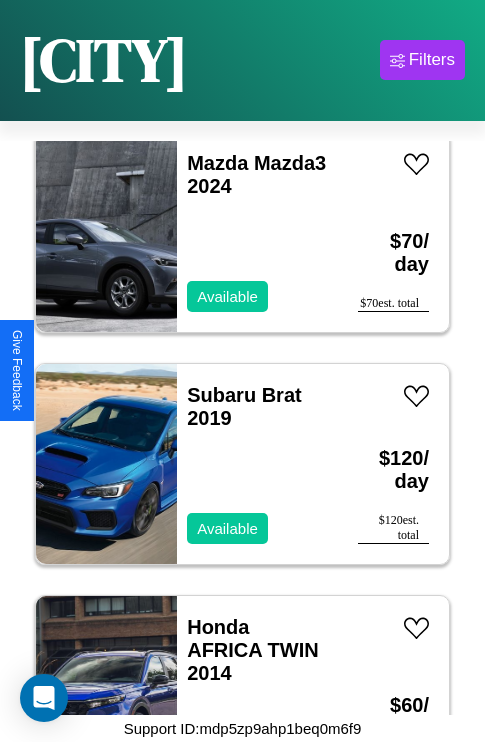 scroll, scrollTop: 5411, scrollLeft: 0, axis: vertical 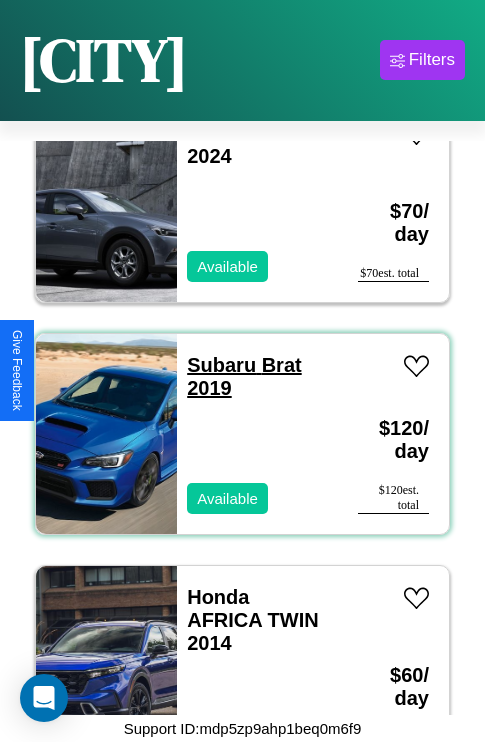 click on "Subaru   Brat   2019" at bounding box center (244, 376) 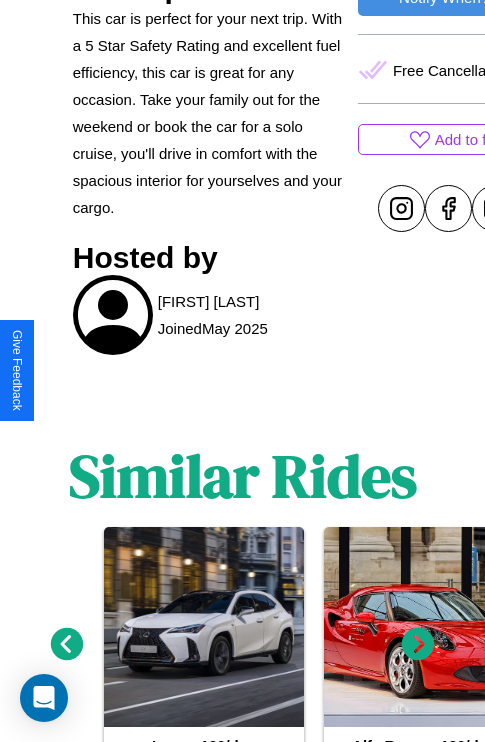 scroll, scrollTop: 998, scrollLeft: 0, axis: vertical 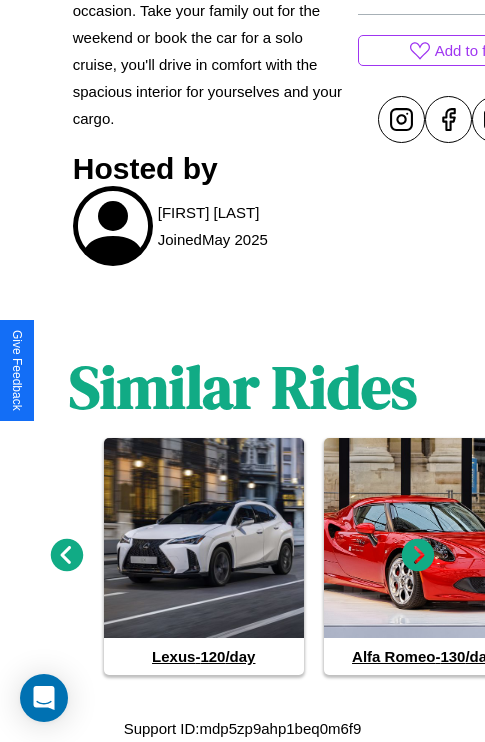 click 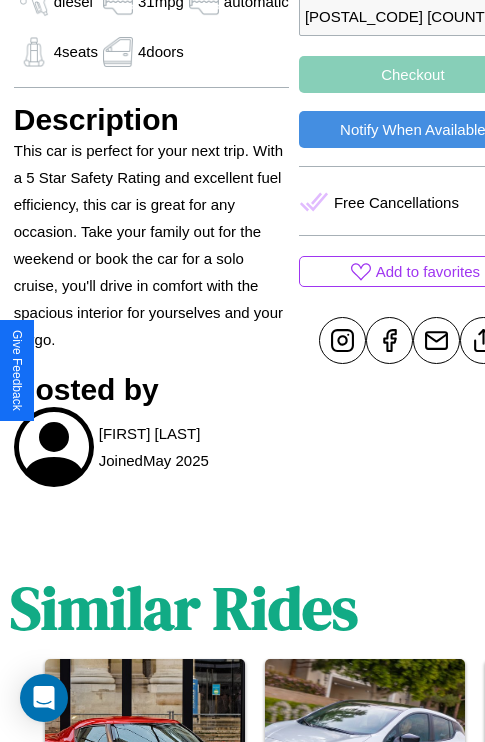 scroll, scrollTop: 747, scrollLeft: 68, axis: both 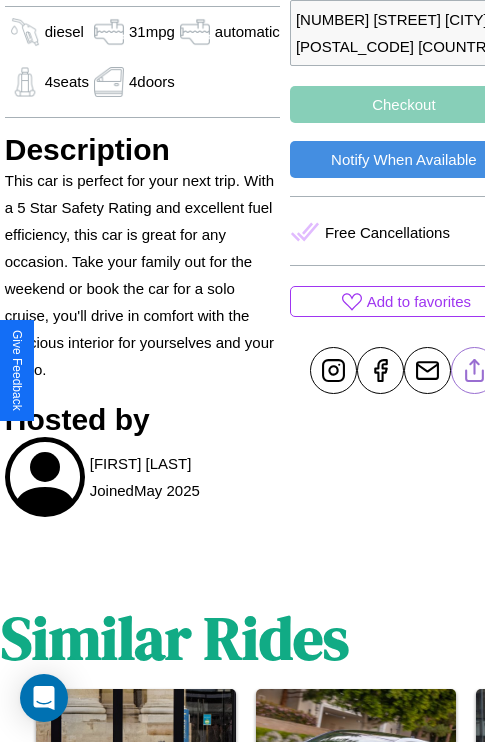 click 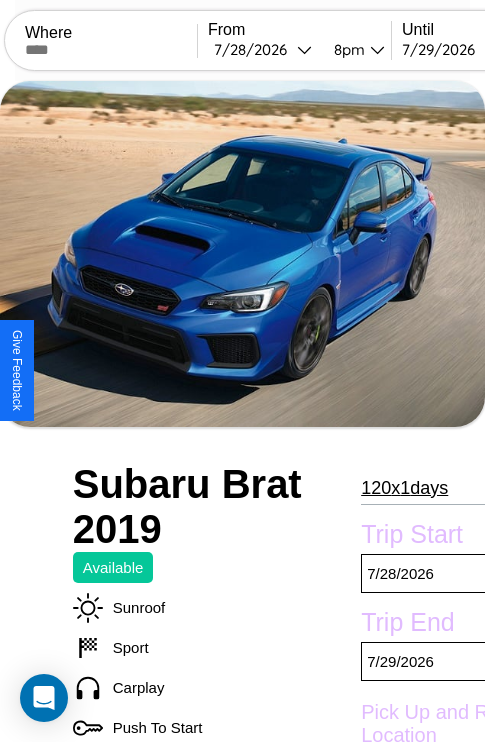 scroll, scrollTop: 1038, scrollLeft: 0, axis: vertical 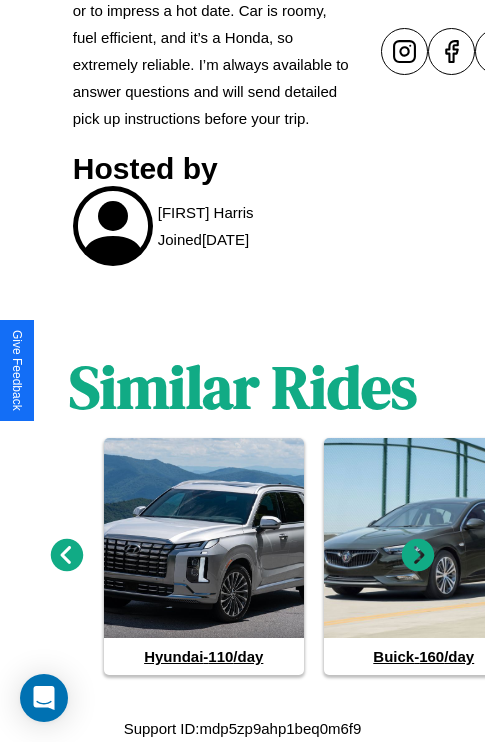 click 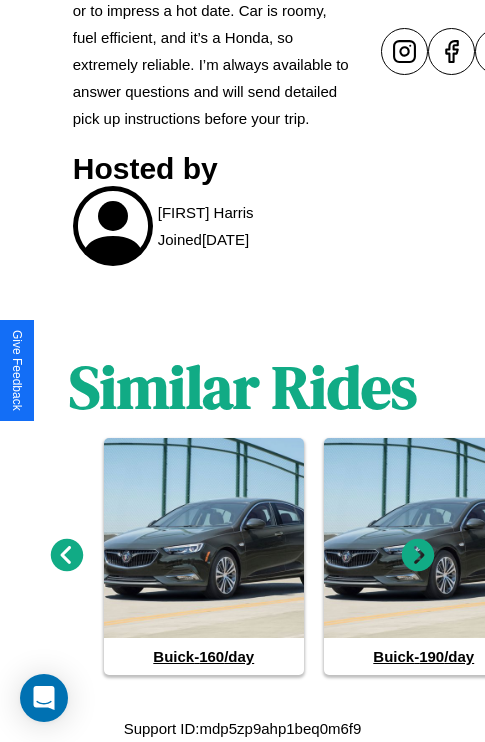 click 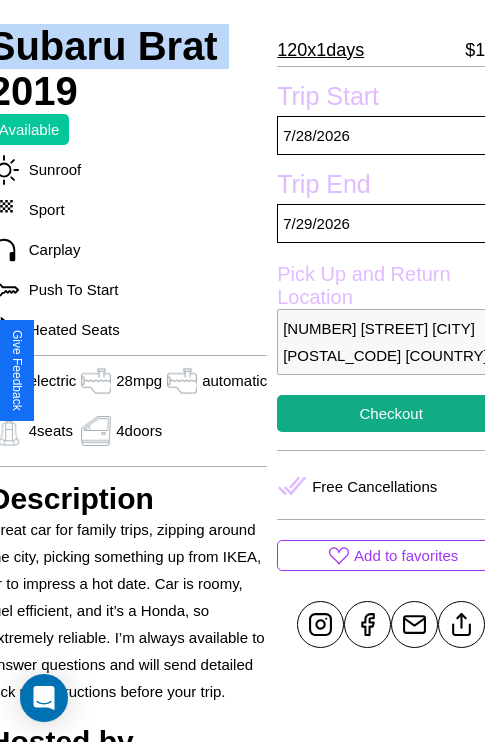scroll, scrollTop: 481, scrollLeft: 96, axis: both 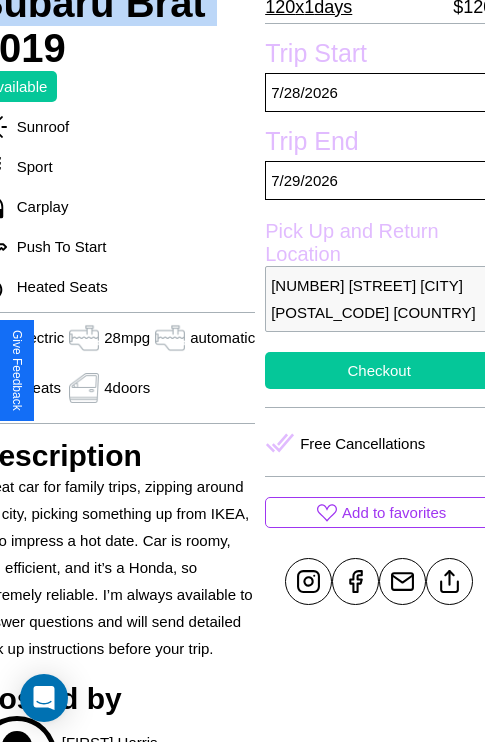 click on "Checkout" at bounding box center [379, 370] 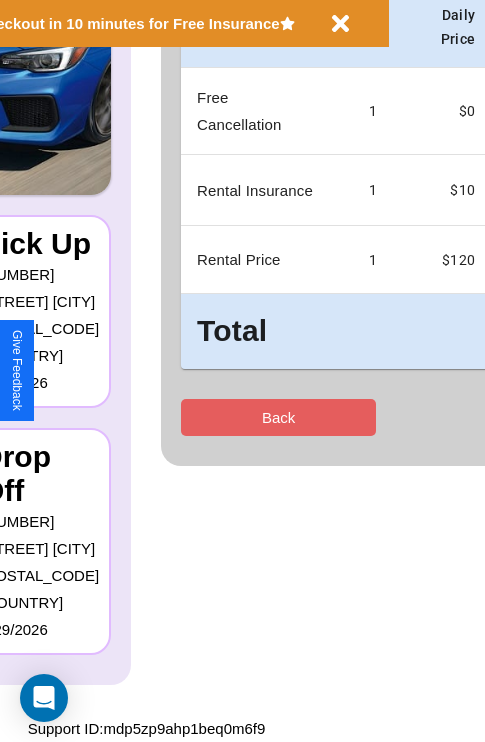 scroll, scrollTop: 0, scrollLeft: 0, axis: both 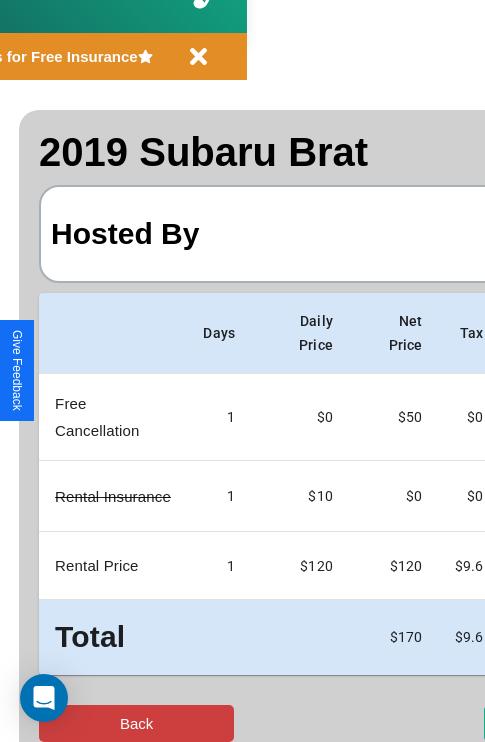 click on "Back" at bounding box center [136, 723] 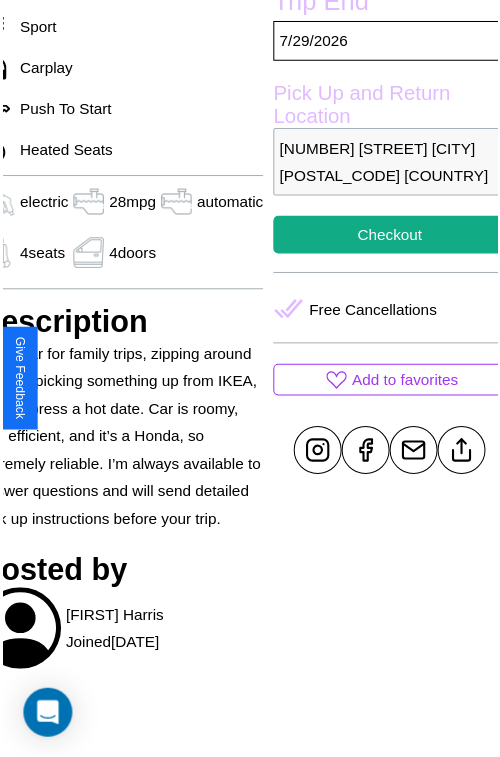 scroll, scrollTop: 623, scrollLeft: 96, axis: both 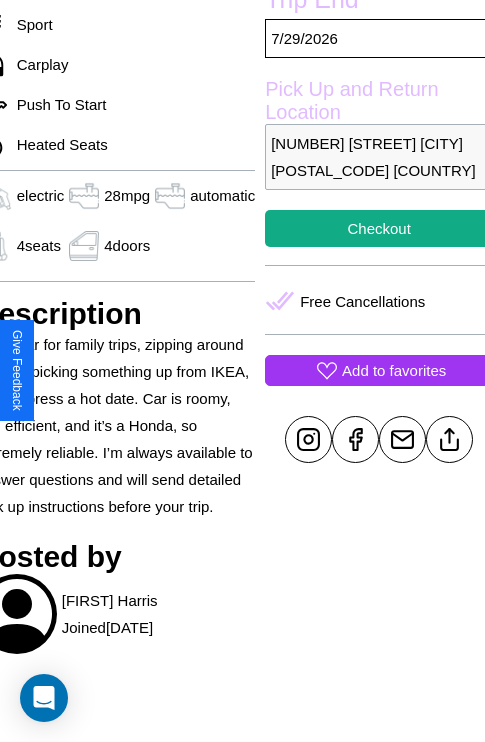 click on "Add to favorites" at bounding box center (394, 370) 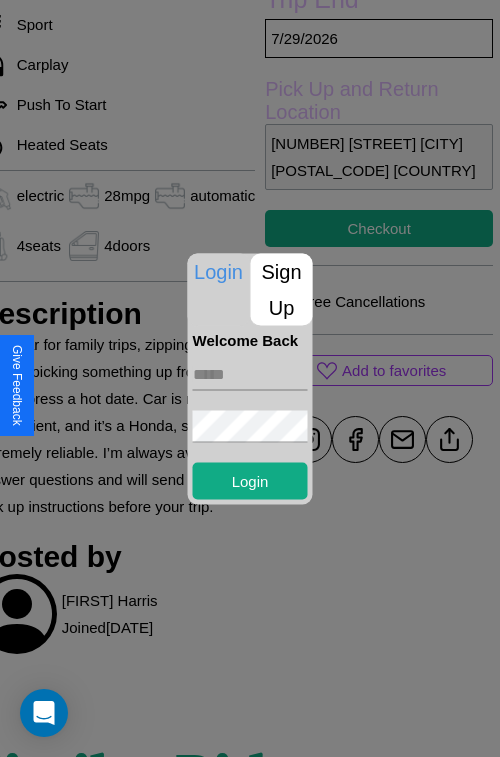 click at bounding box center (250, 374) 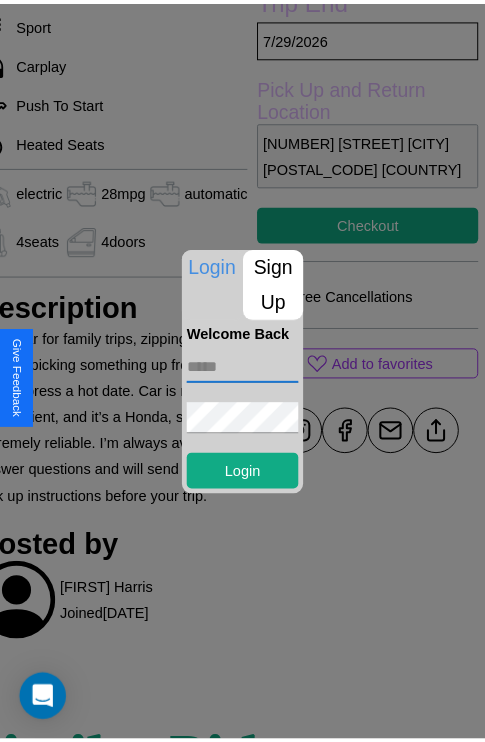 scroll, scrollTop: 473, scrollLeft: 96, axis: both 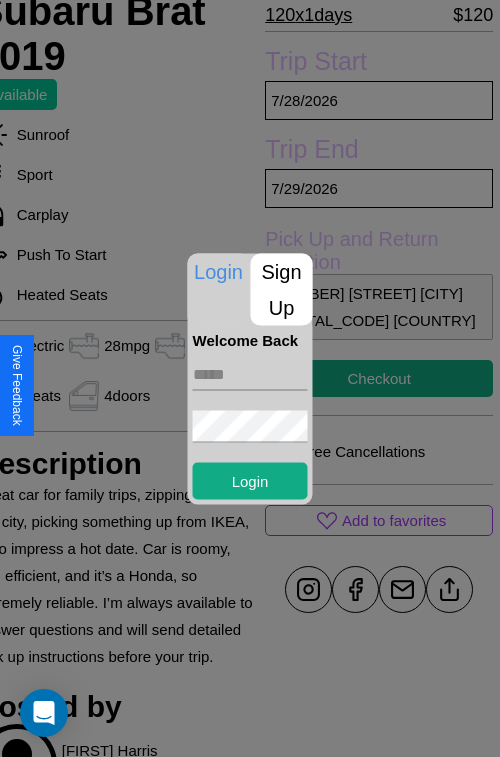 click at bounding box center (250, 378) 